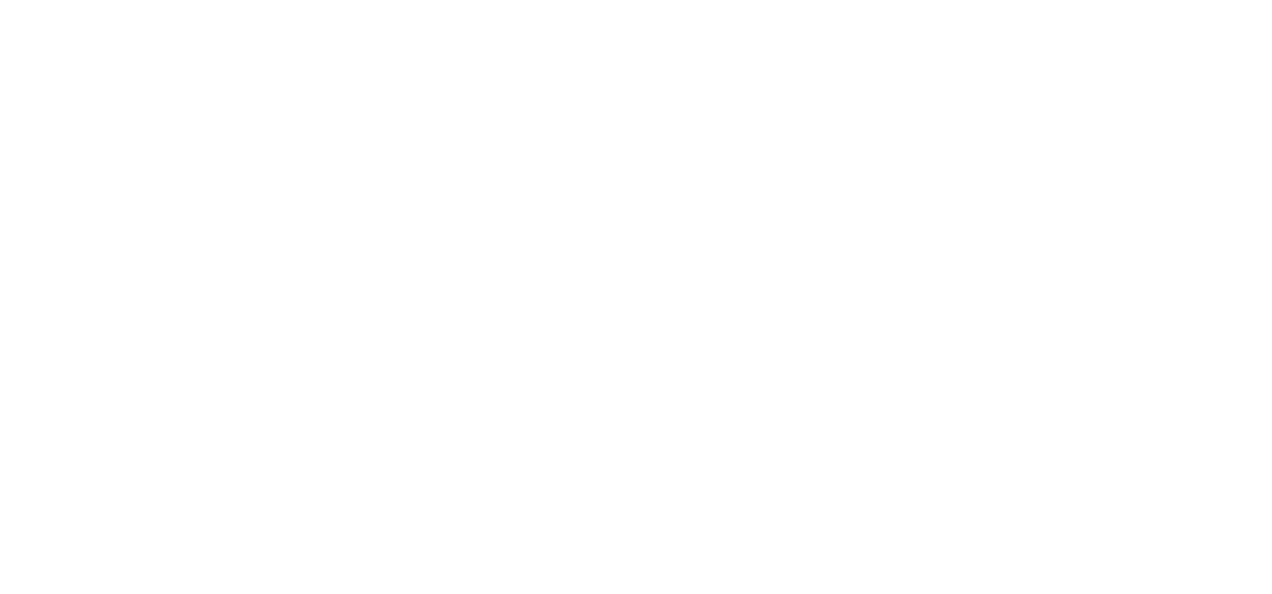 scroll, scrollTop: 0, scrollLeft: 0, axis: both 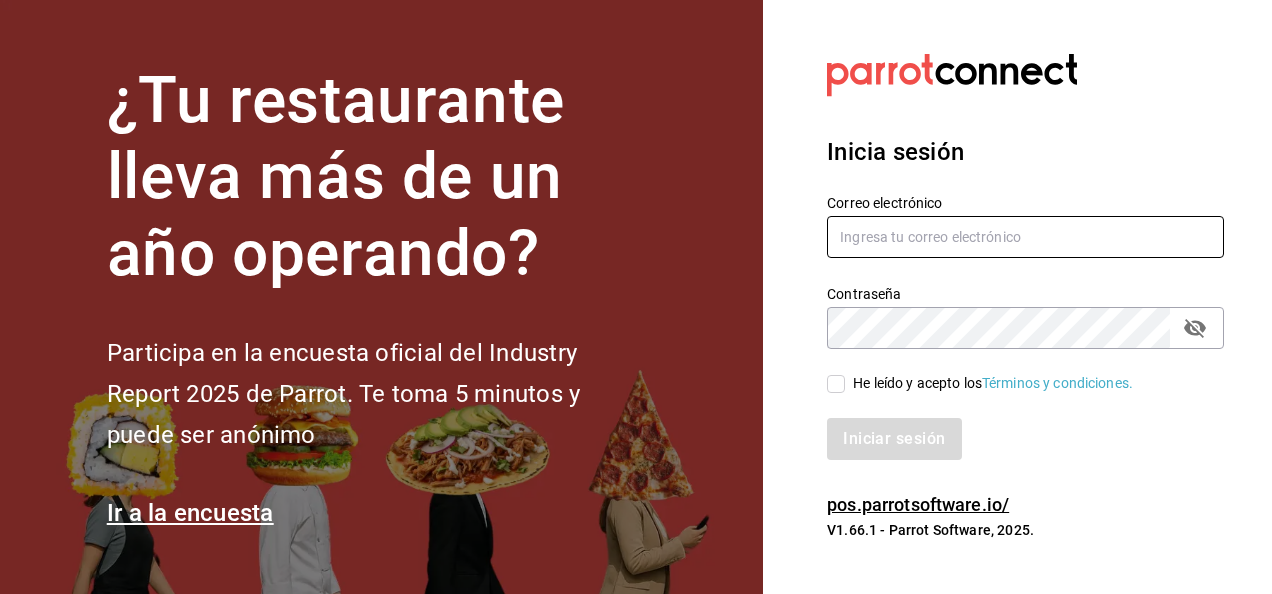 type on "[EMAIL]" 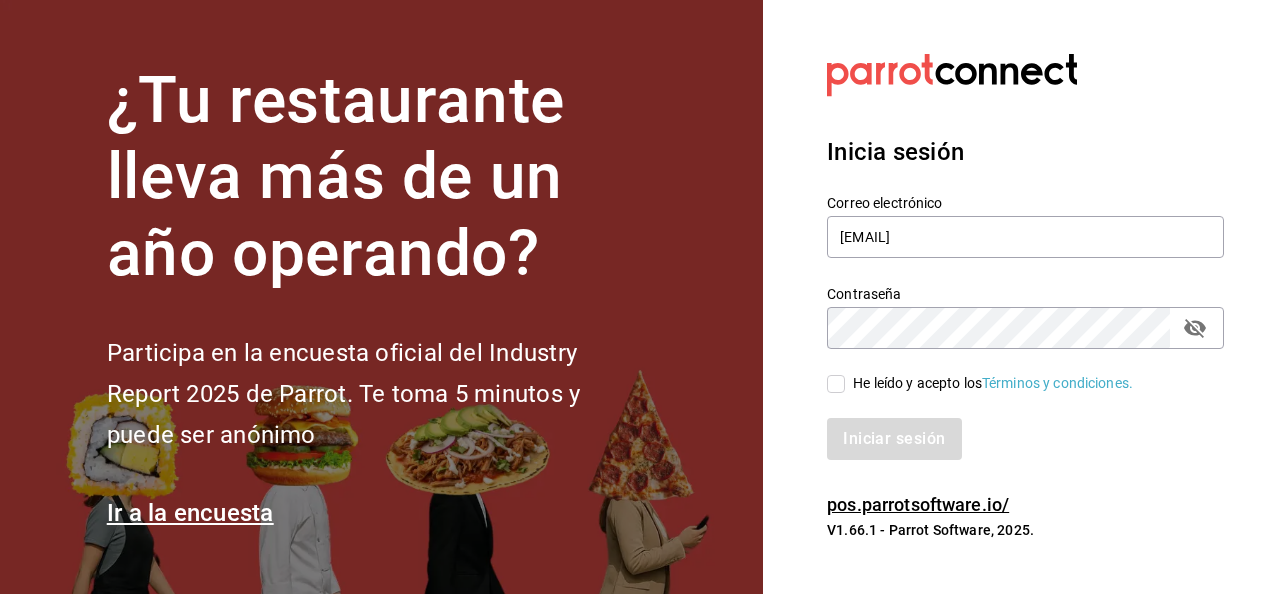 click on "He leído y acepto los  Términos y condiciones." at bounding box center [836, 384] 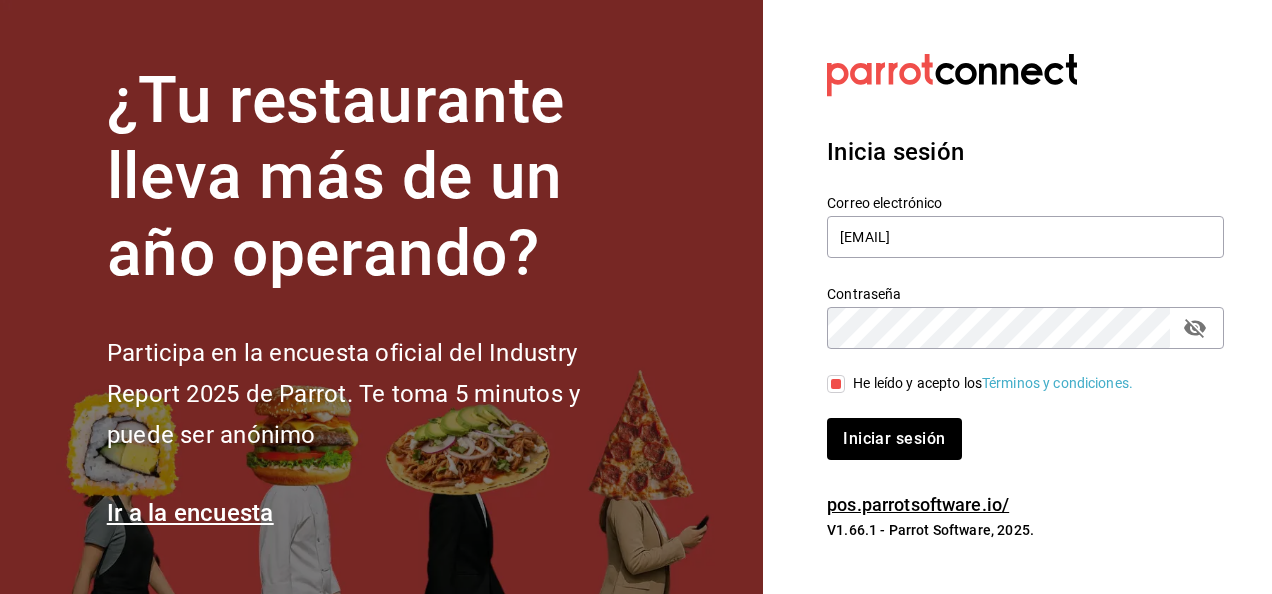 click on "Inicia sesión Correo electrónico oscar.vazquez@bav.mx Contraseña Contraseña He leído y acepto los  Términos y condiciones. Iniciar sesión" at bounding box center [1025, 297] 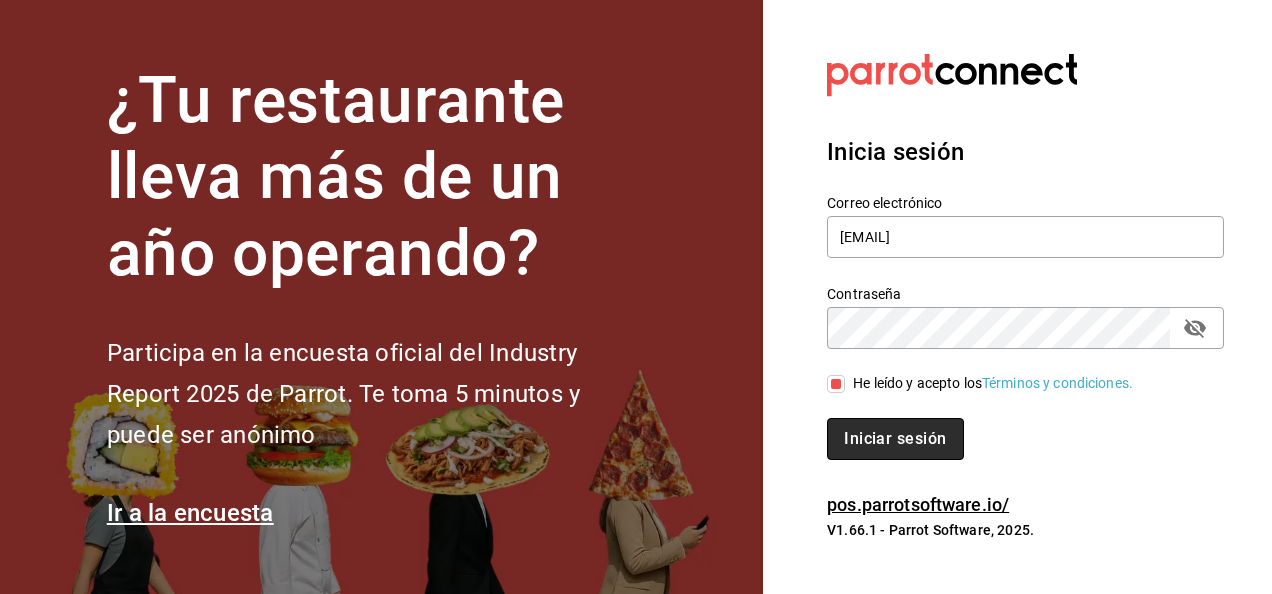 click on "Iniciar sesión" at bounding box center [895, 439] 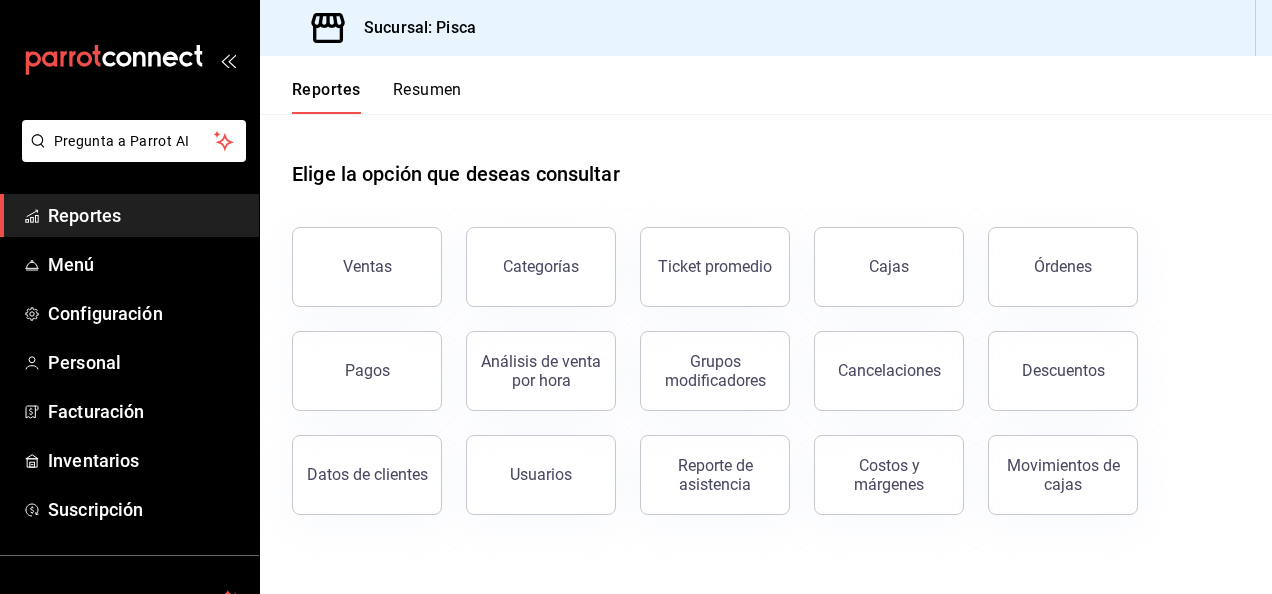 scroll, scrollTop: 0, scrollLeft: 0, axis: both 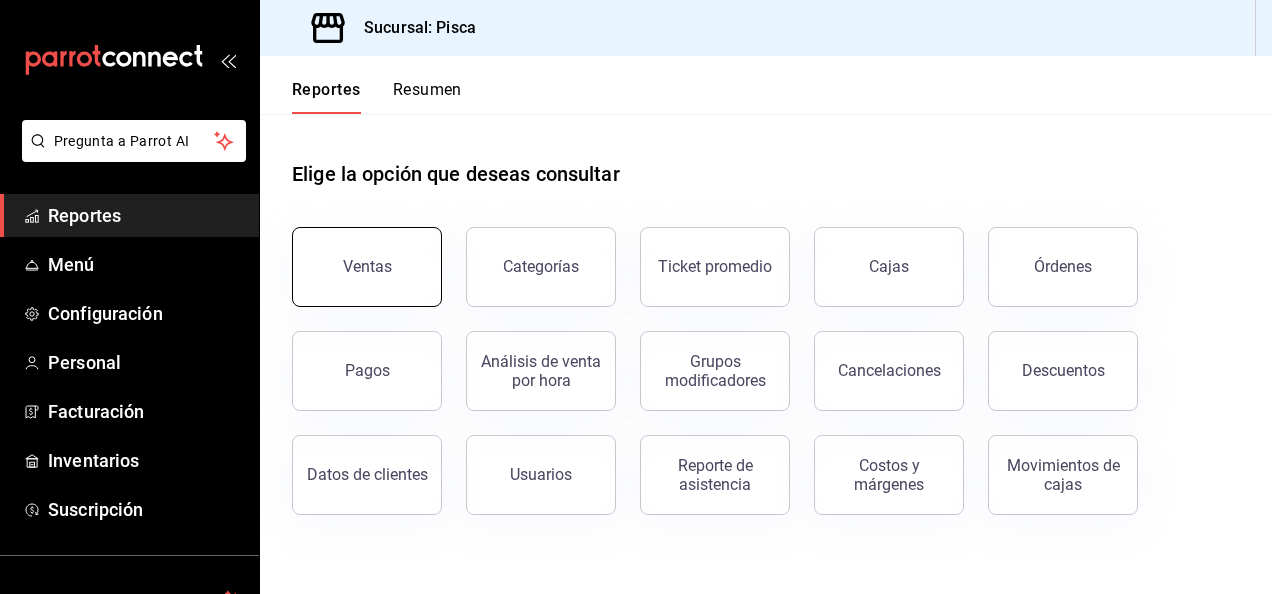 click on "Ventas" at bounding box center (367, 267) 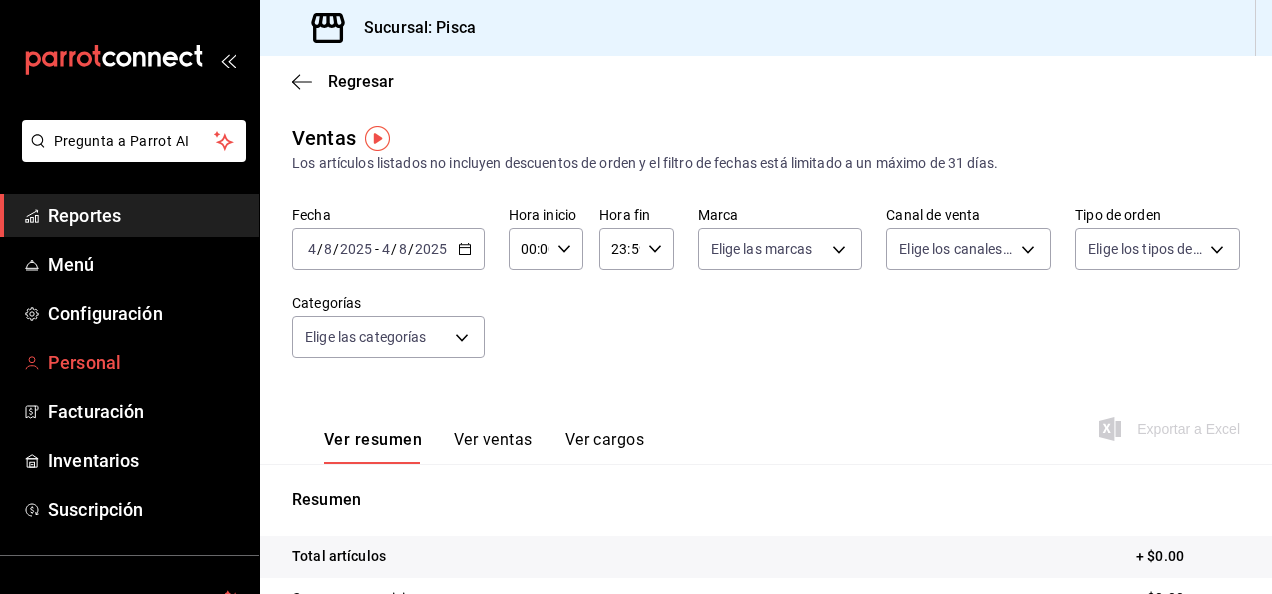 click on "Personal" at bounding box center (145, 362) 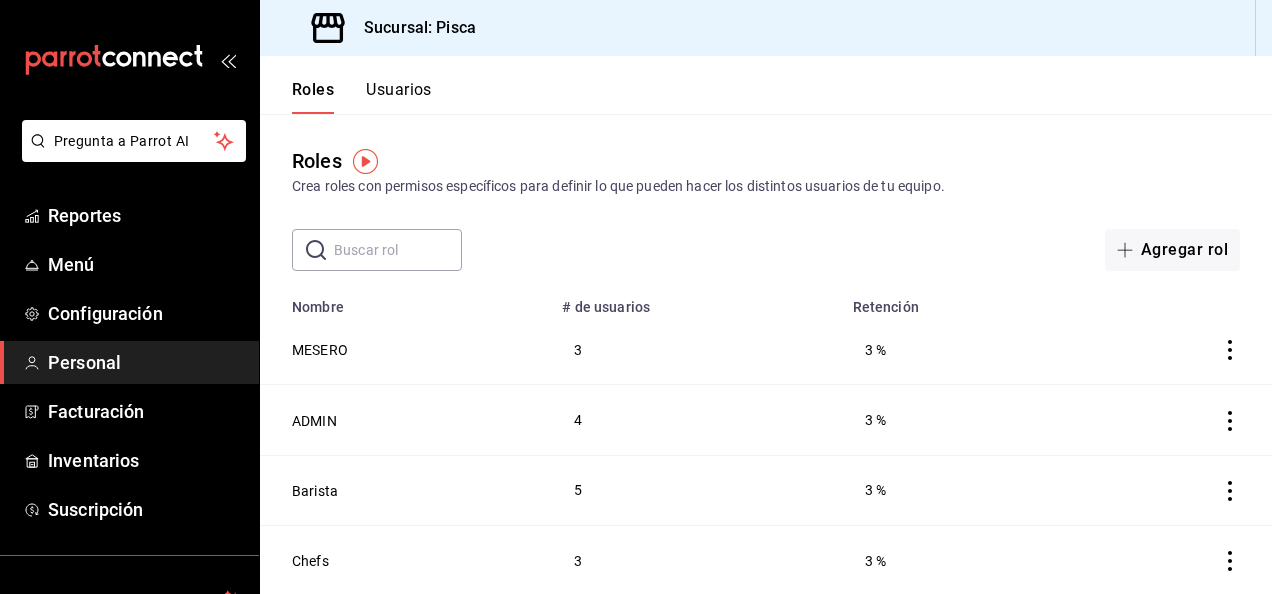 scroll, scrollTop: 69, scrollLeft: 0, axis: vertical 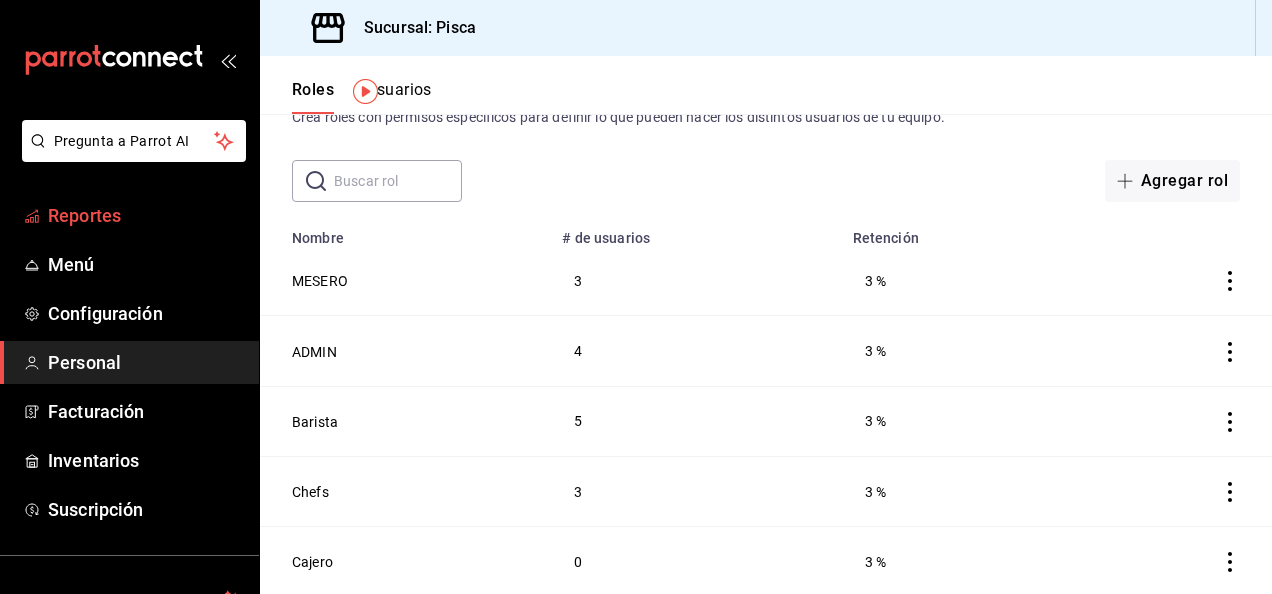 click on "Reportes" at bounding box center [145, 215] 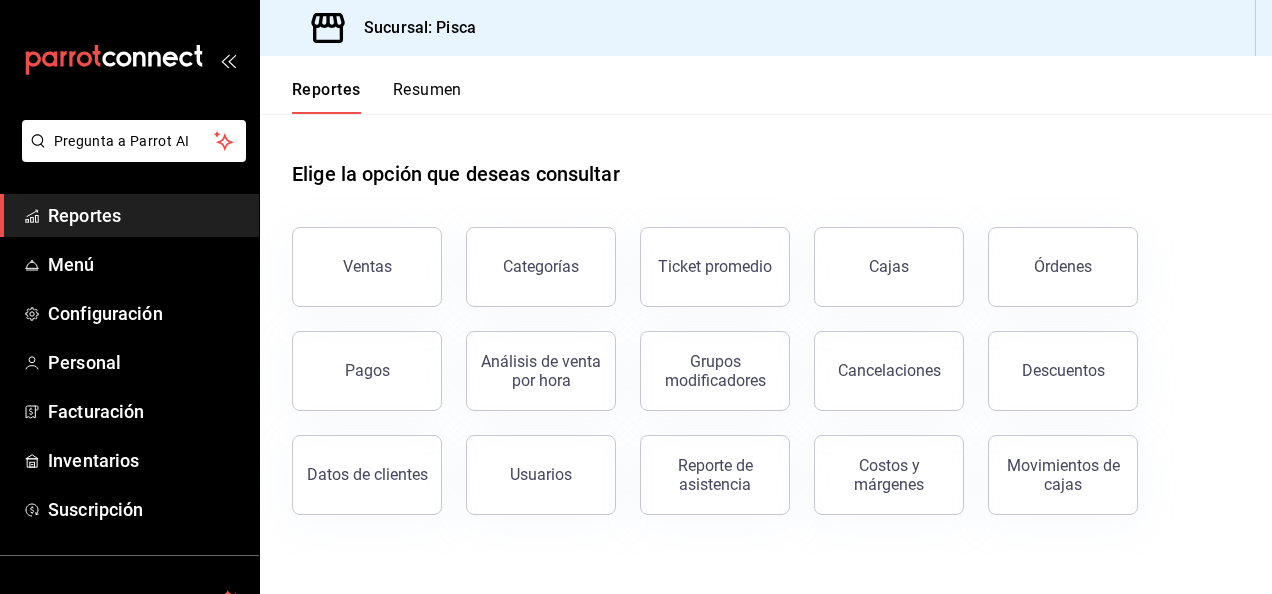 scroll, scrollTop: 160, scrollLeft: 0, axis: vertical 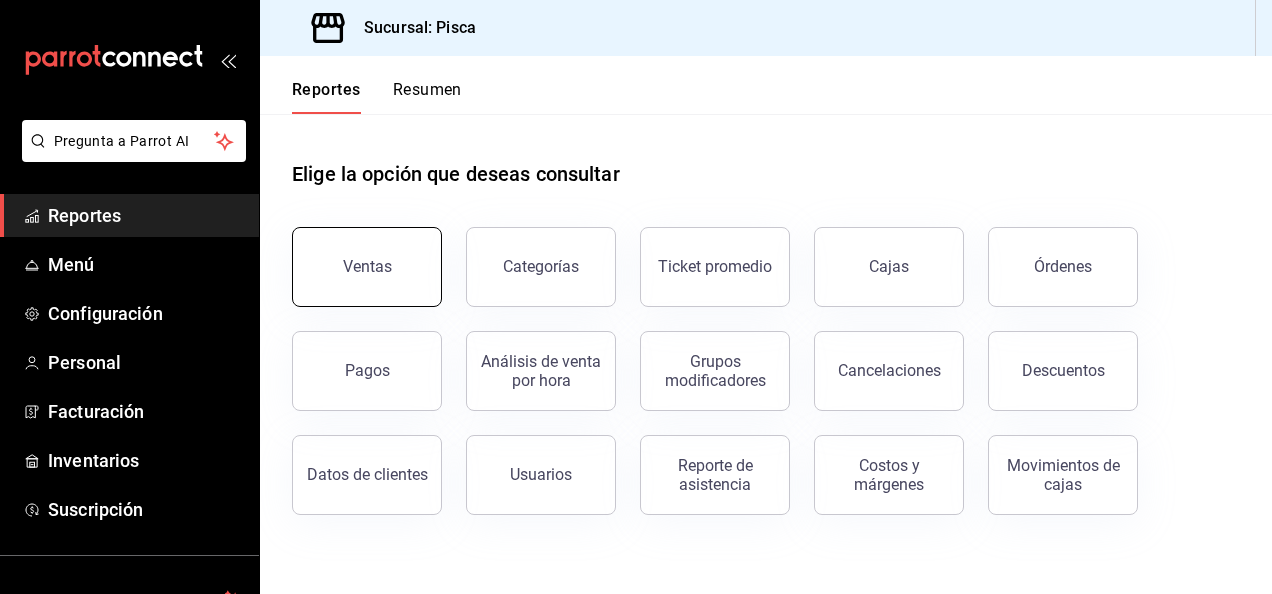 click on "Ventas" at bounding box center [367, 267] 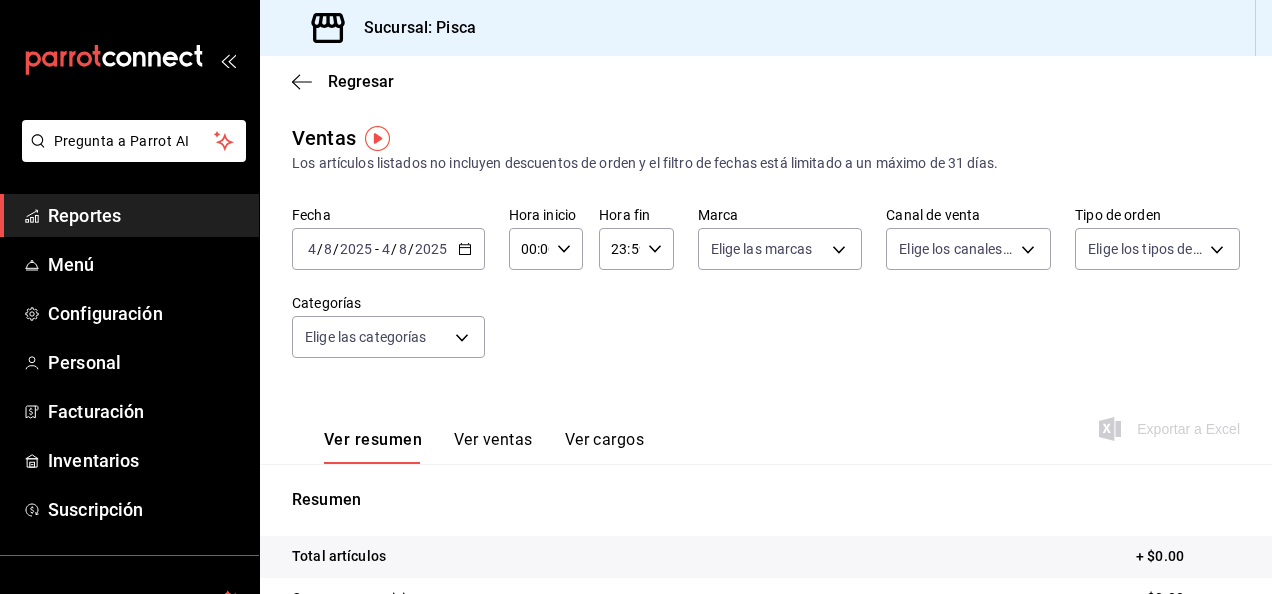 click 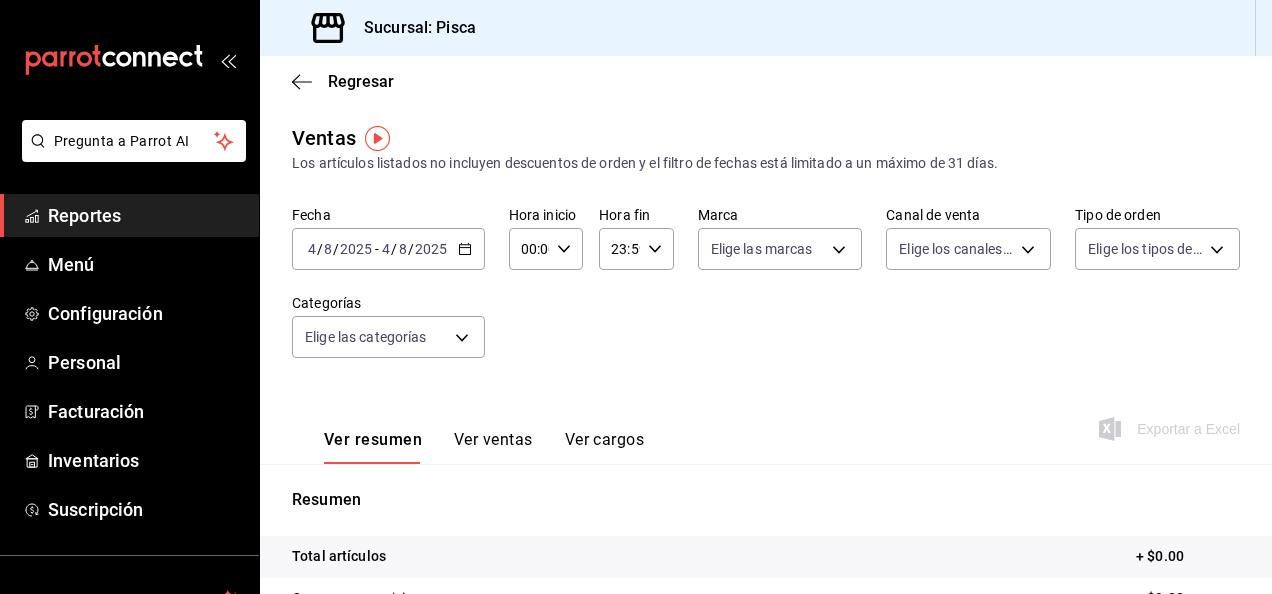 click on "Fecha [DATE] [DATE] - [DATE] [DATE] Hora inicio 00:00 Hora inicio Hora fin 23:59 Hora fin Marca Elige las marcas Canal de venta Elige los canales de venta Tipo de orden Elige los tipos de orden Categorías Elige las categorías" at bounding box center [766, 294] 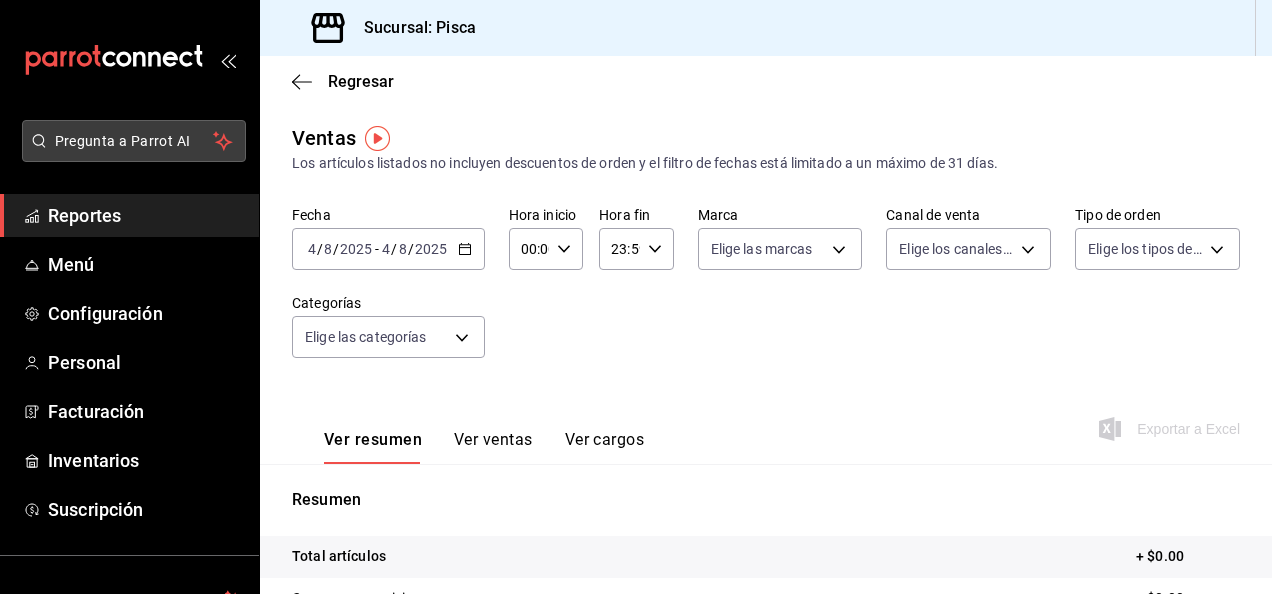 click on "Pregunta a Parrot AI" at bounding box center [134, 141] 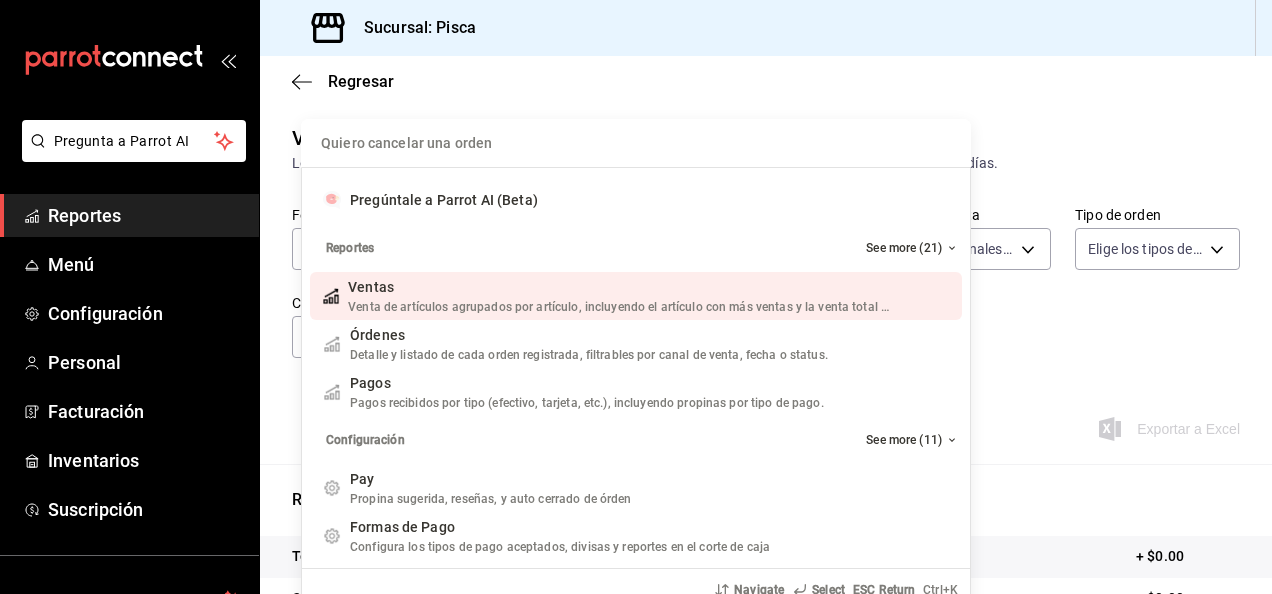 click on "Quiero cancelar una orden Pregúntale a Parrot AI (Beta) Reportes See more (21) Ventas Venta de artículos agrupados por artículo, incluyendo el artículo con más ventas y la venta total por periodo. Add shortcut Órdenes Detalle y listado de cada orden registrada, filtrables por canal de venta, fecha o status. Add shortcut Pagos Pagos recibidos por tipo (efectivo, tarjeta, etc.), incluyendo propinas por tipo de pago. Add shortcut Configuración See more (11) Pay Propina sugerida, reseñas, y auto cerrado de órden Add shortcut Formas de Pago Configura los tipos de pago aceptados, divisas y reportes en el corte de caja Add shortcut Descuentos Configura los descuentos aplicables a órdenes o artículos en el restaurante. Add shortcut Personal Roles Administra los roles de permisos disponibles en tu restaurante Add shortcut Usuarios Administra los usuarios, sus accesos y permisos así como notificaciones. Add shortcut Referidos Referidos Refiérenos a través de WhatsApp y recibe 1 mes gratis de suscripción" at bounding box center [636, 297] 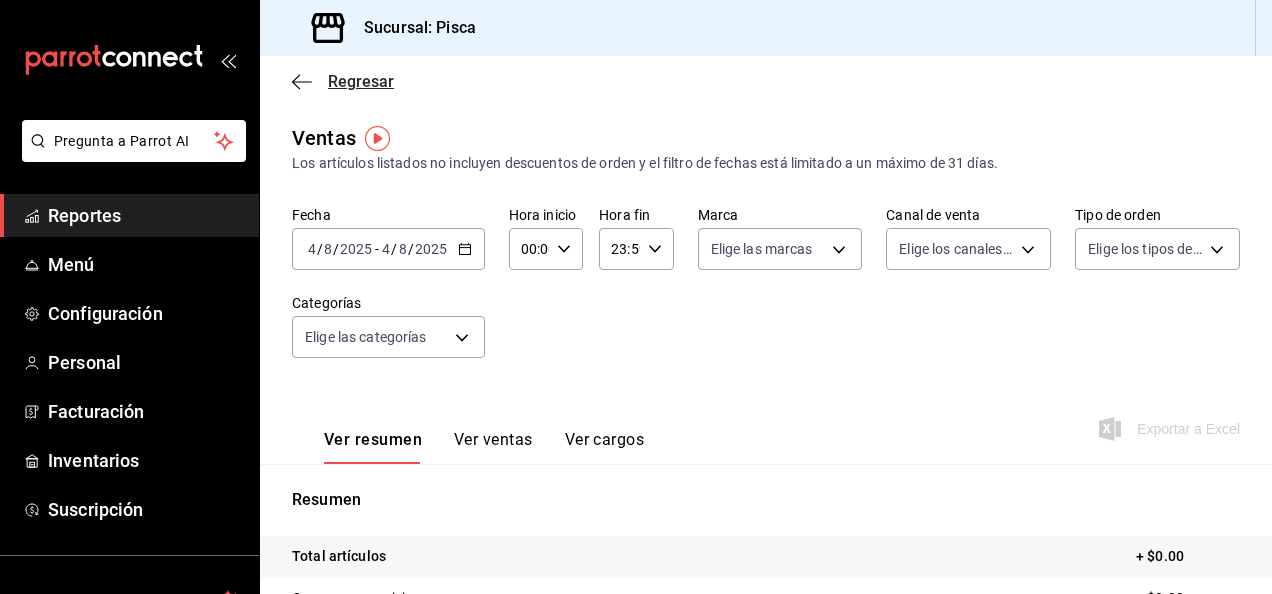 click 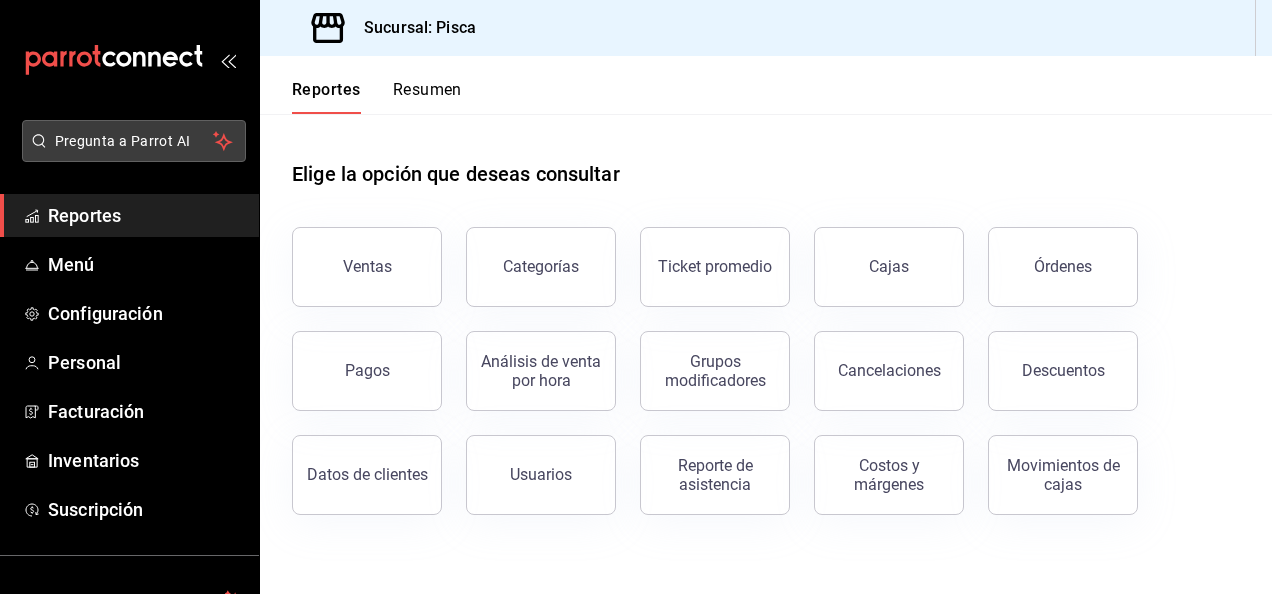 click on "Pregunta a Parrot AI" at bounding box center (134, 141) 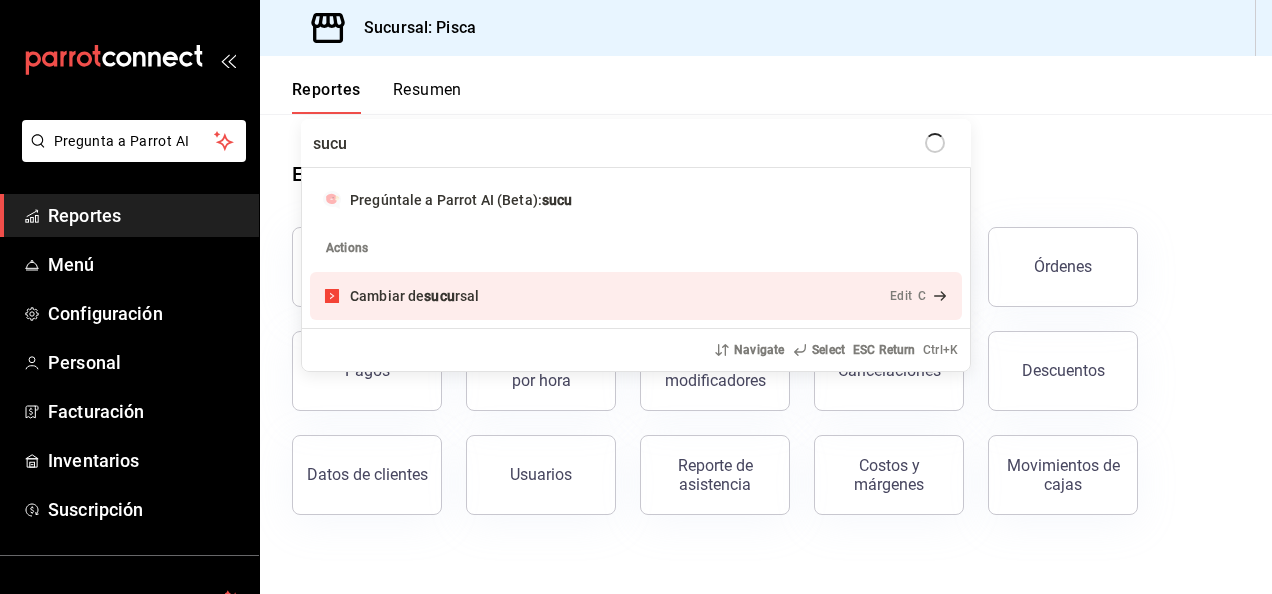 type on "sucu" 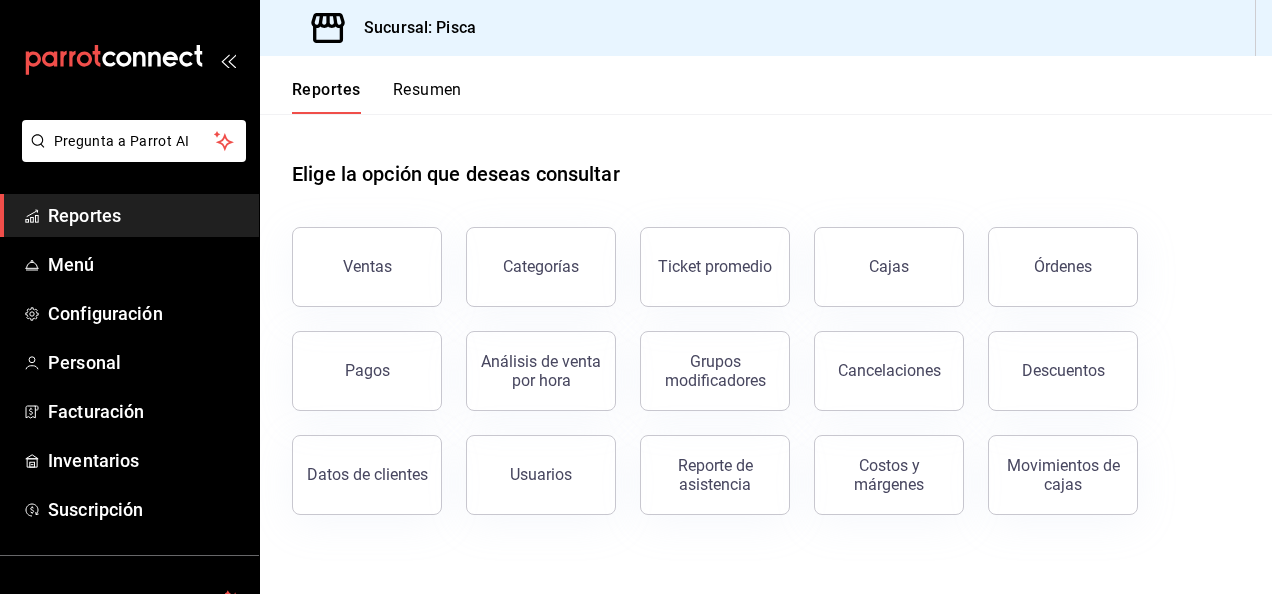 click 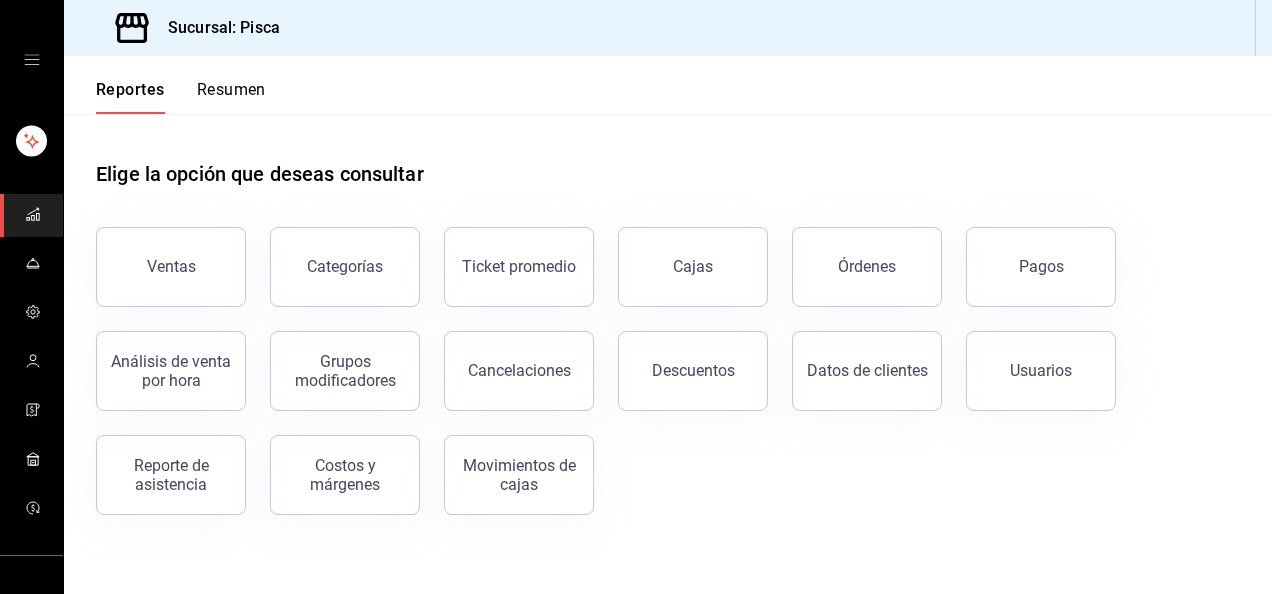click at bounding box center (31, 60) 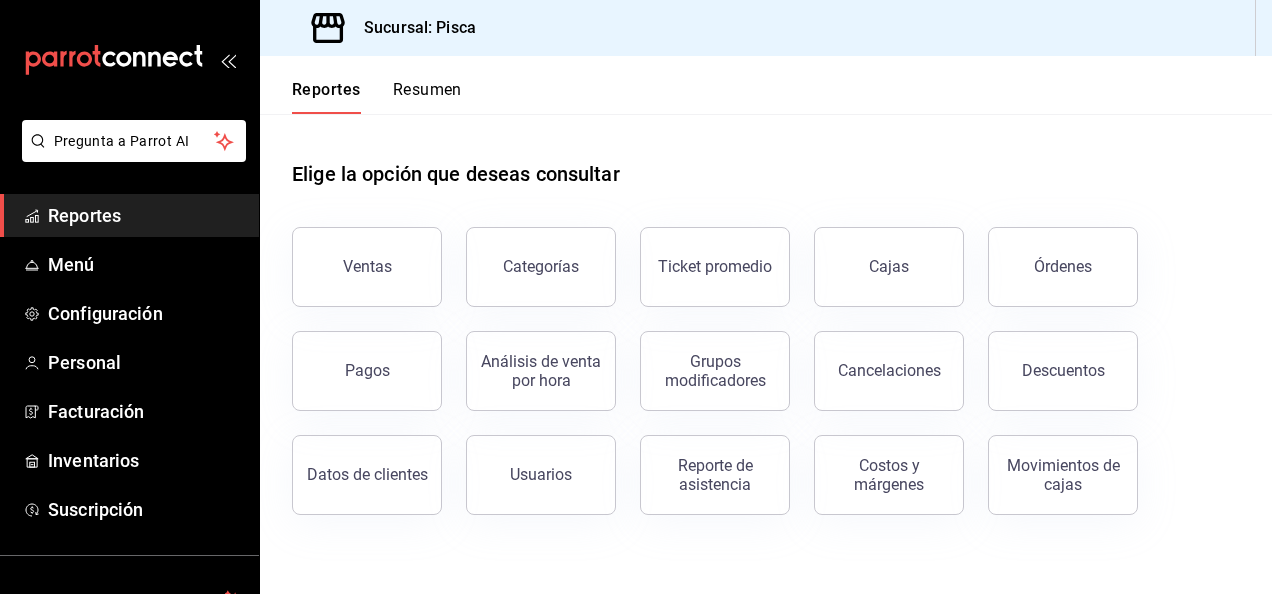 scroll, scrollTop: 160, scrollLeft: 0, axis: vertical 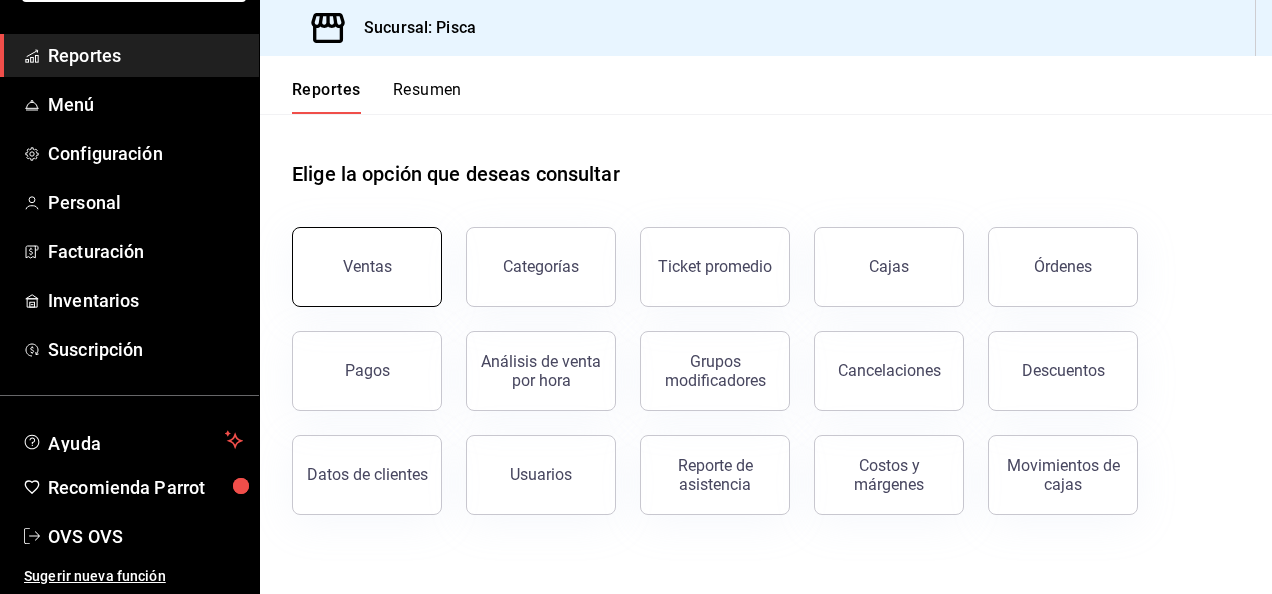 click on "Ventas" at bounding box center (367, 267) 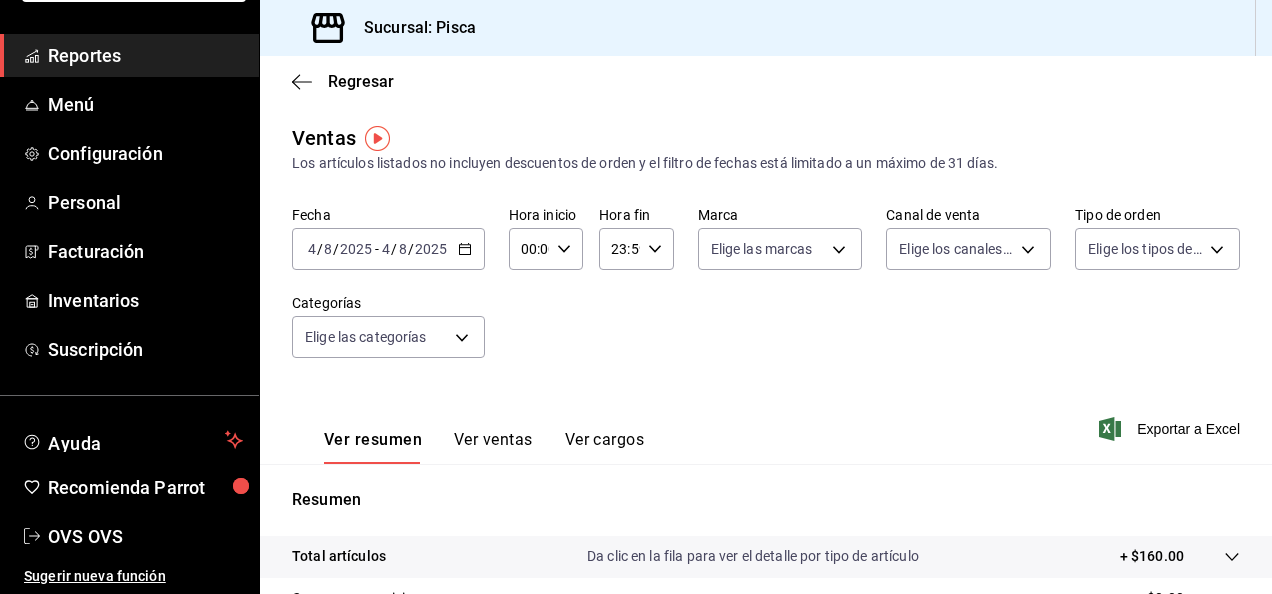 click on "2025-08-04 4 / 8 / 2025 - 2025-08-04 4 / 8 / 2025" at bounding box center [388, 249] 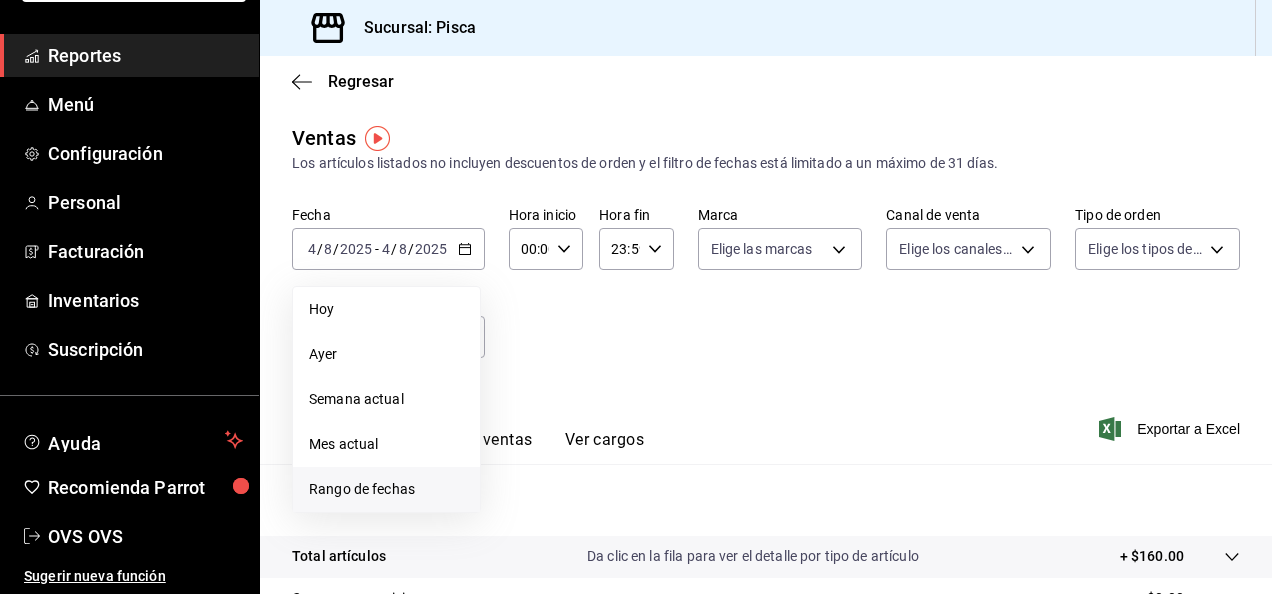 click on "Rango de fechas" at bounding box center [386, 489] 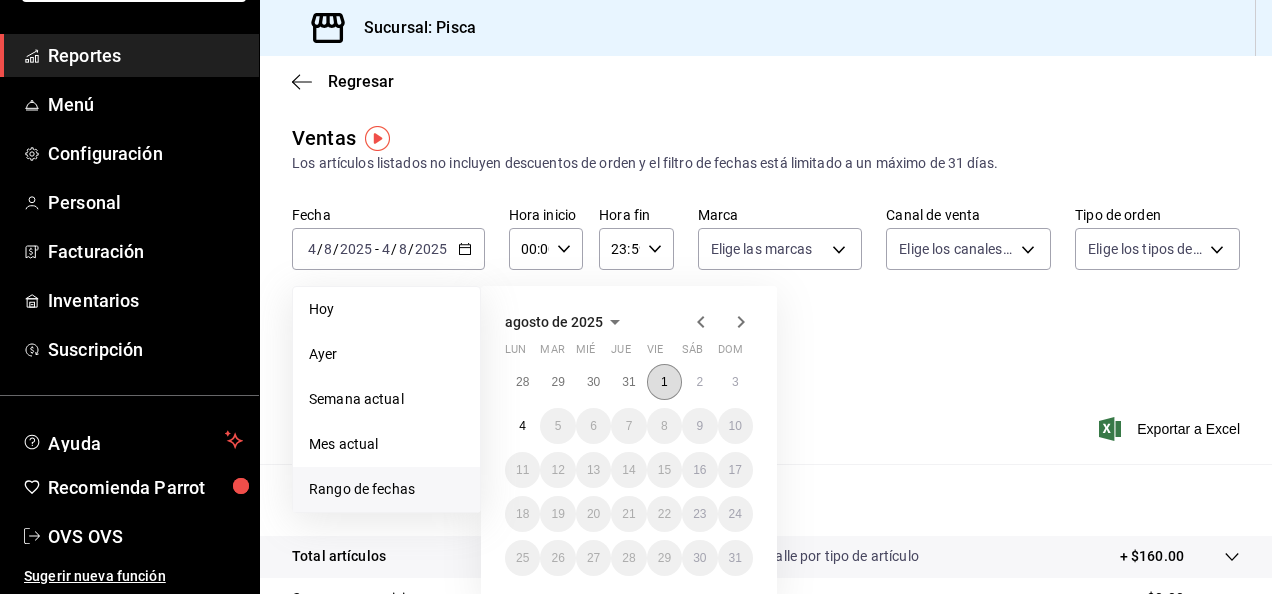 click on "1" at bounding box center (664, 382) 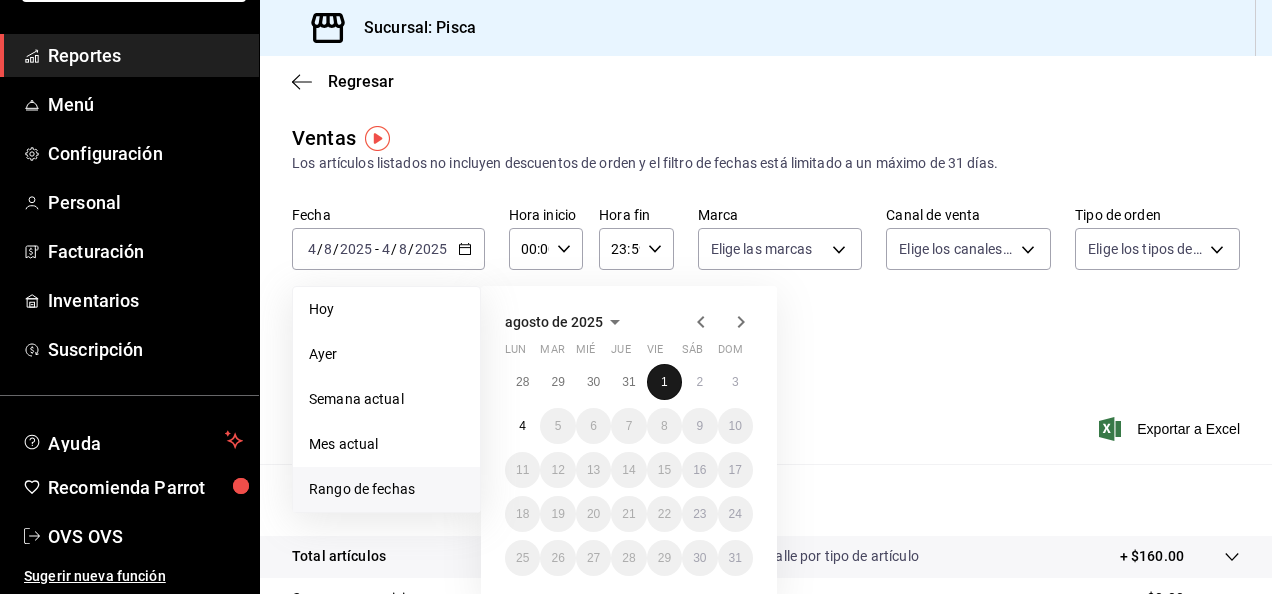click on "1" at bounding box center [664, 382] 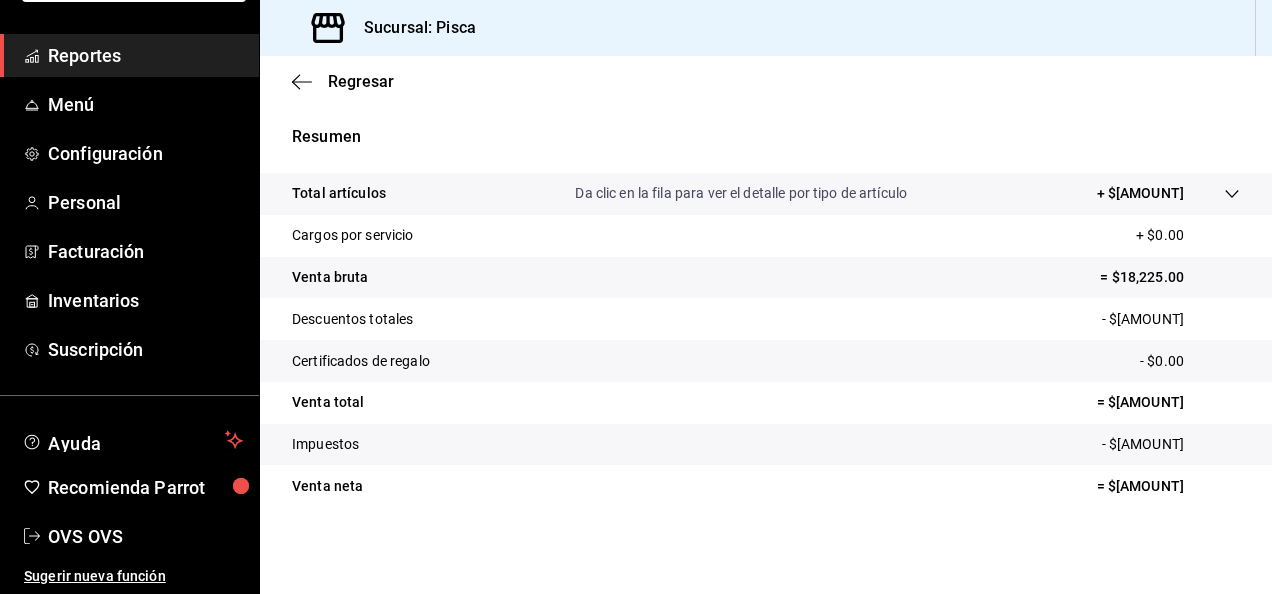 scroll, scrollTop: 364, scrollLeft: 0, axis: vertical 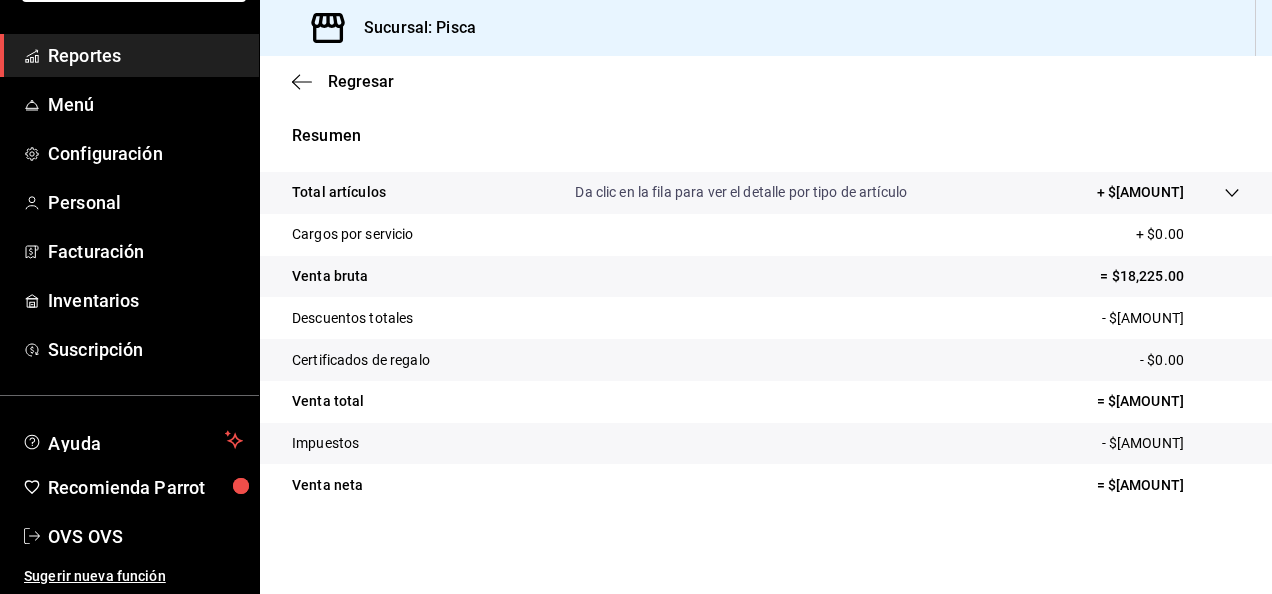 click on "Sucursal: Pisca" at bounding box center (412, 28) 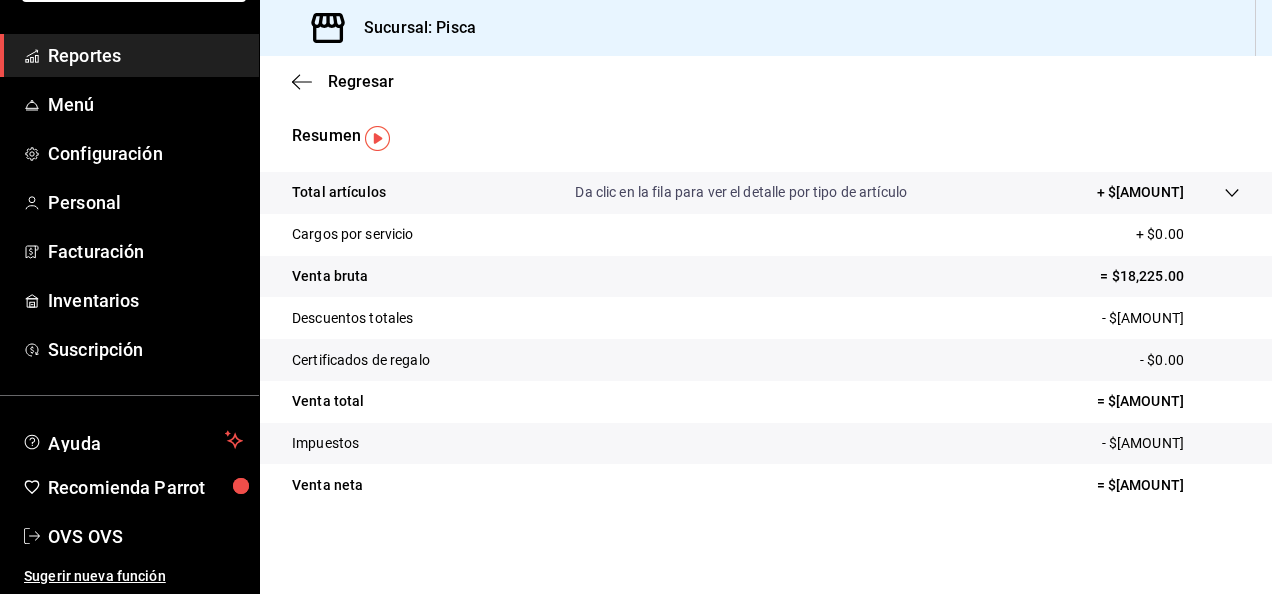 scroll, scrollTop: 0, scrollLeft: 0, axis: both 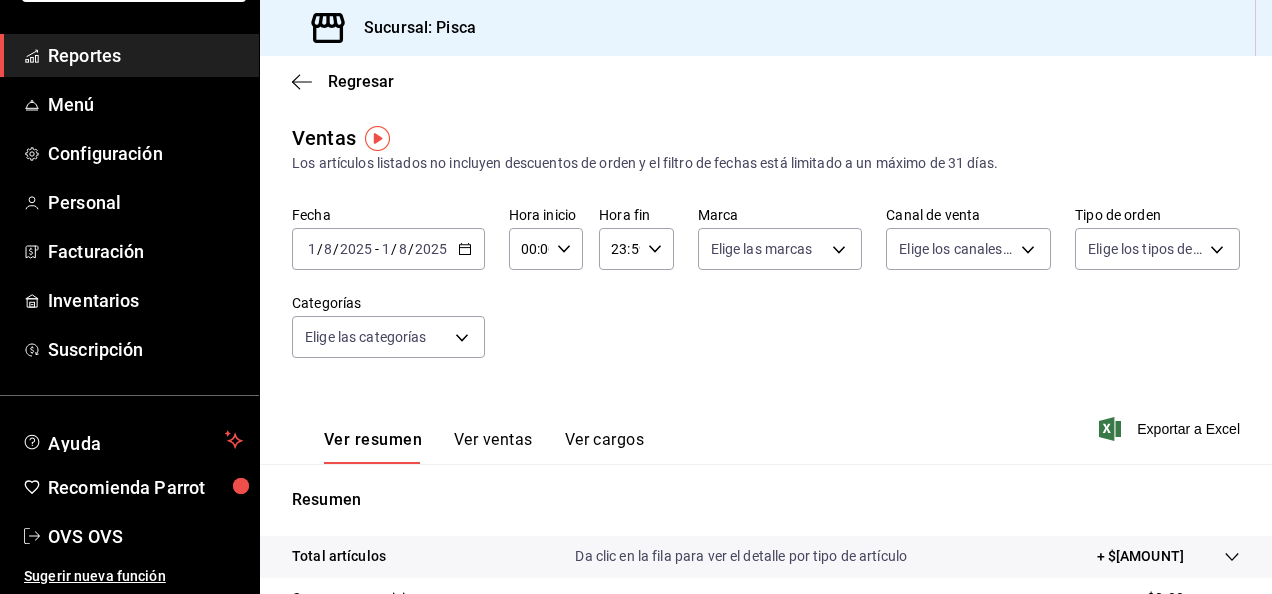 click 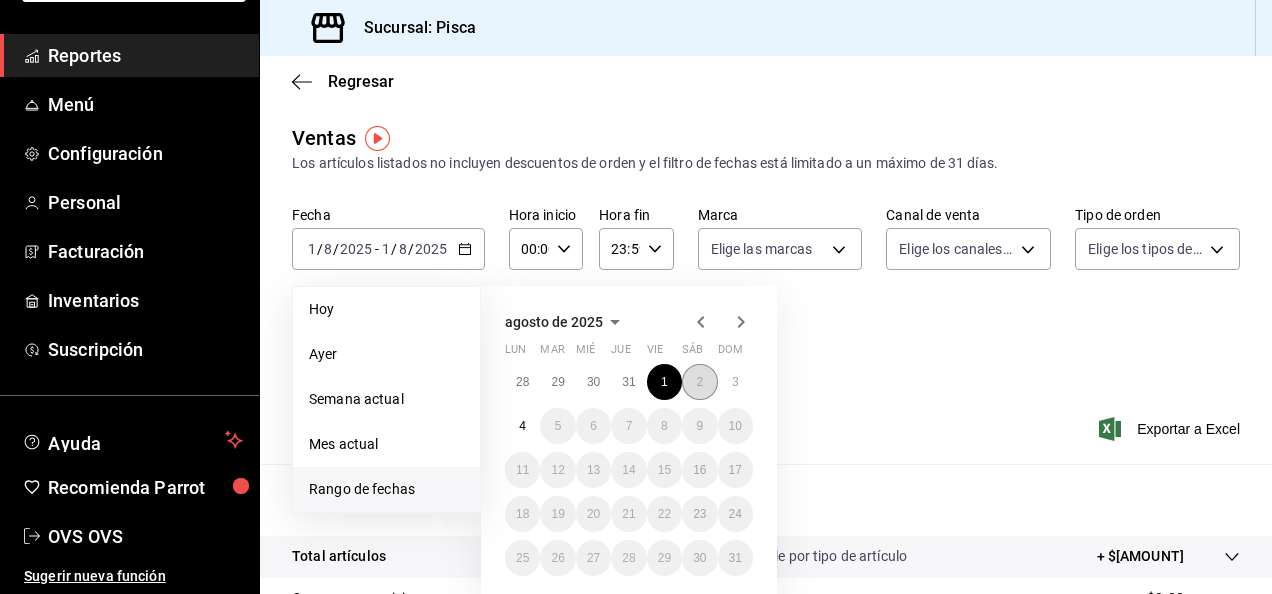 click on "2" at bounding box center [699, 382] 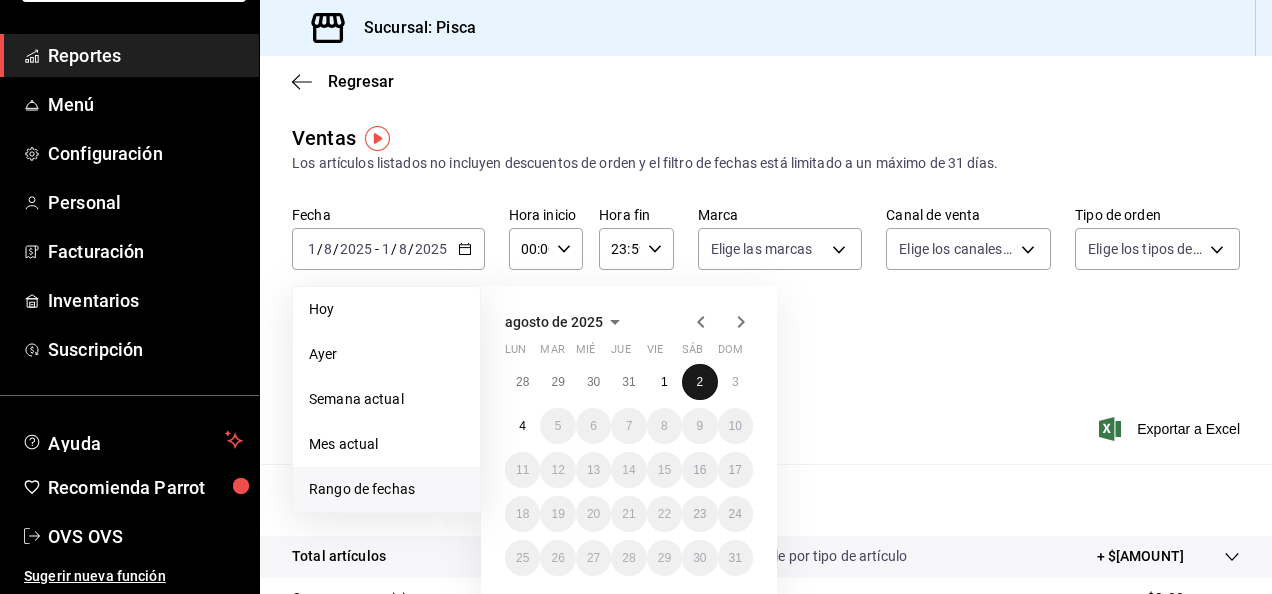 click on "2" at bounding box center (699, 382) 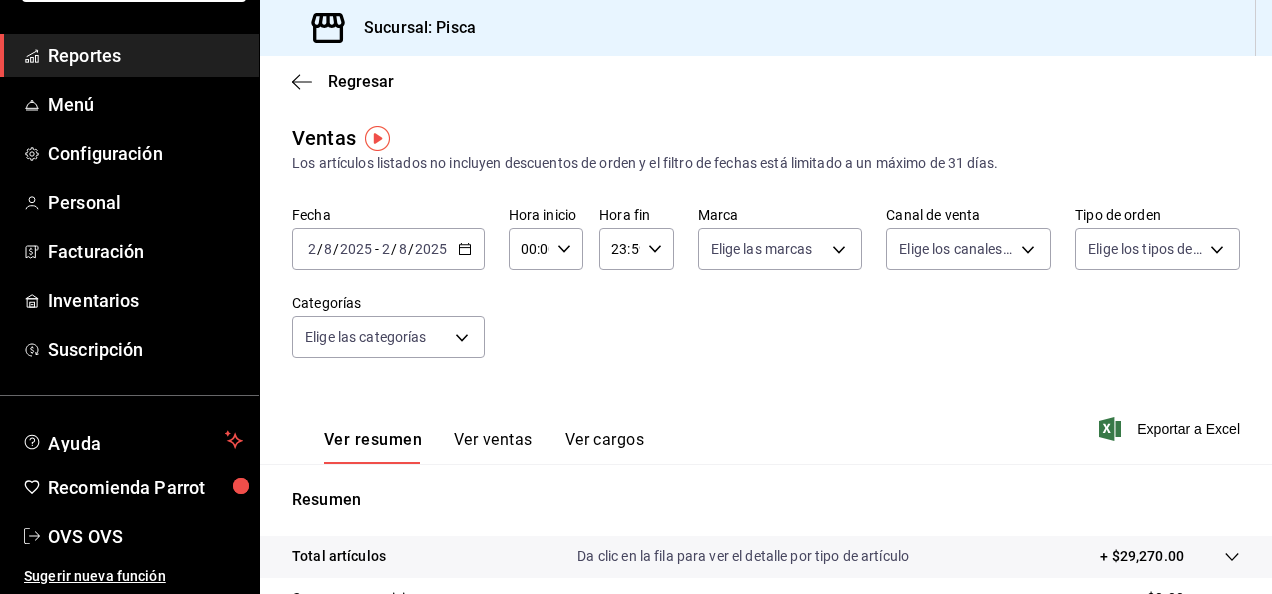 scroll, scrollTop: 364, scrollLeft: 0, axis: vertical 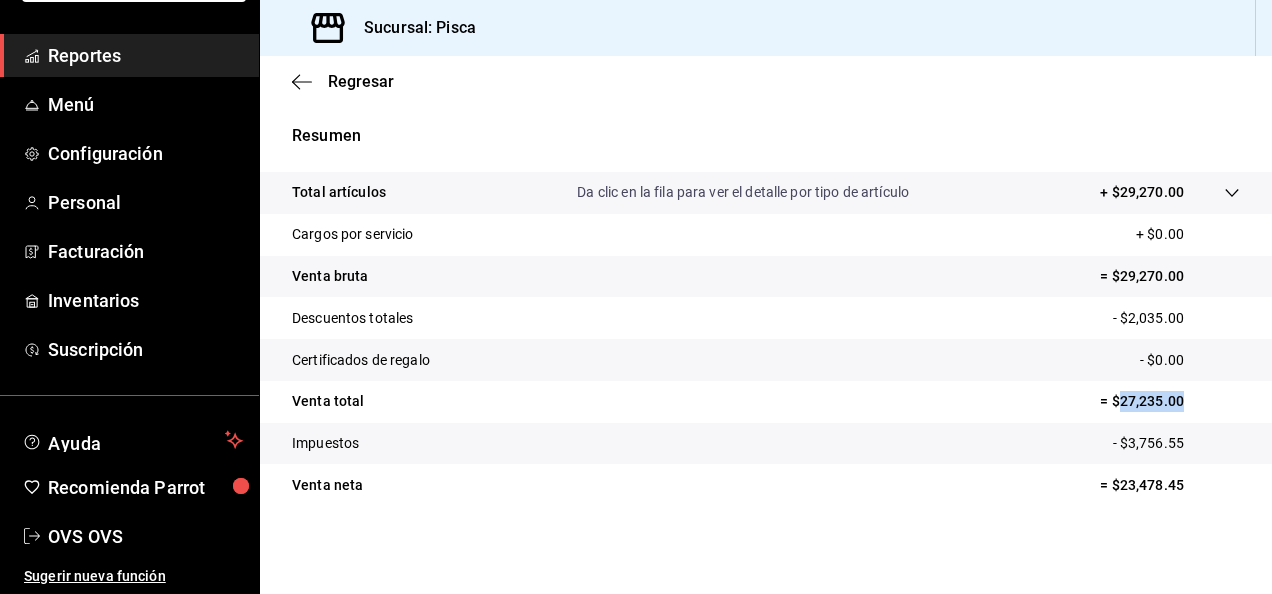 drag, startPoint x: 1108, startPoint y: 396, endPoint x: 1181, endPoint y: 402, distance: 73.24616 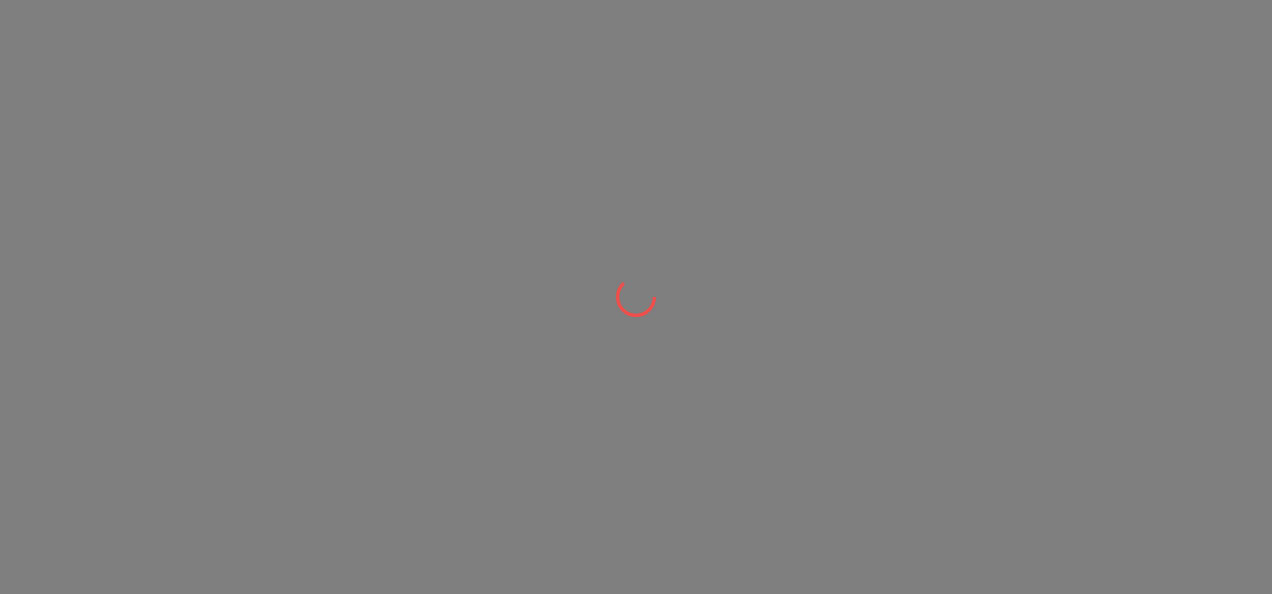 scroll, scrollTop: 0, scrollLeft: 0, axis: both 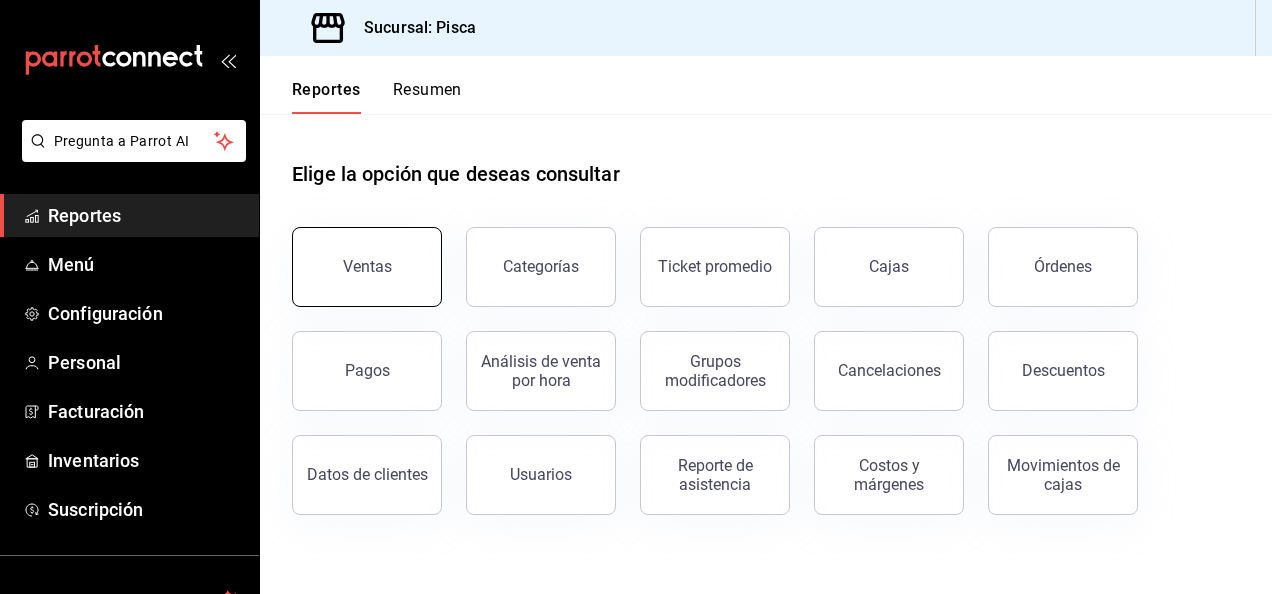 click on "Ventas" at bounding box center (367, 266) 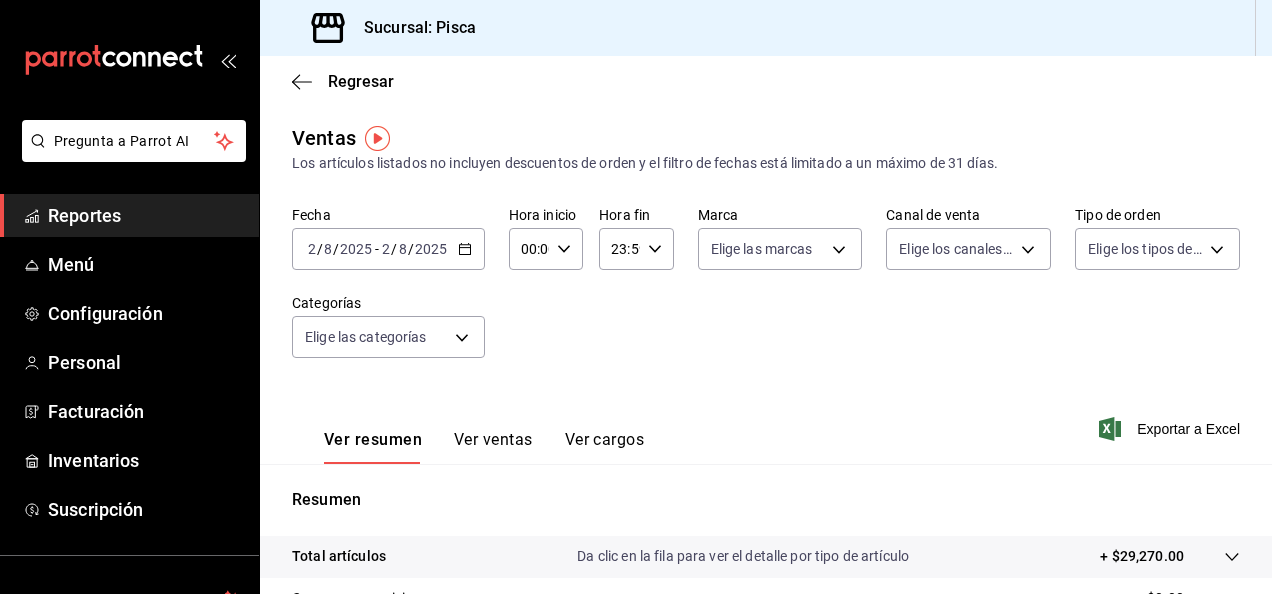click 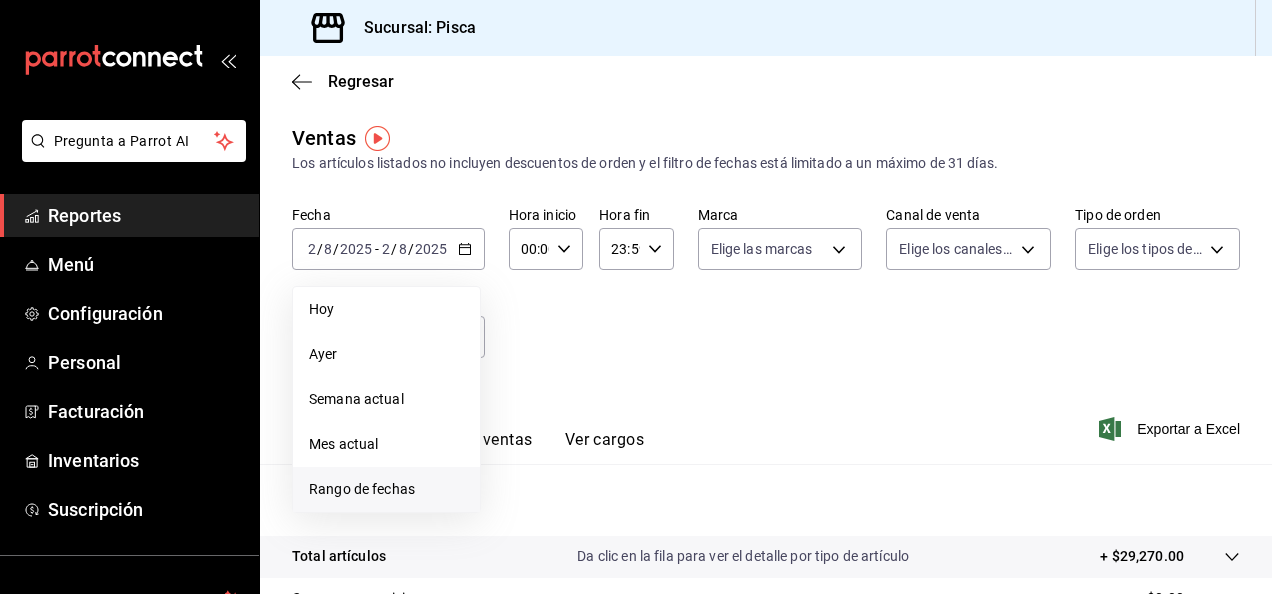 click on "Rango de fechas" at bounding box center (386, 489) 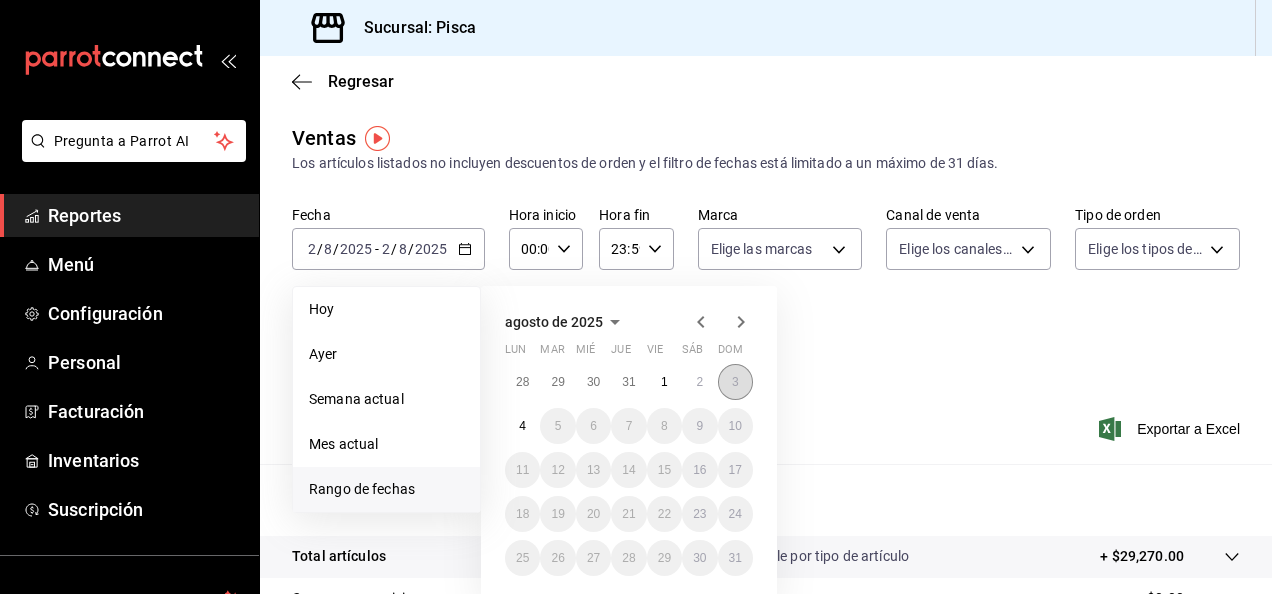click on "3" at bounding box center [735, 382] 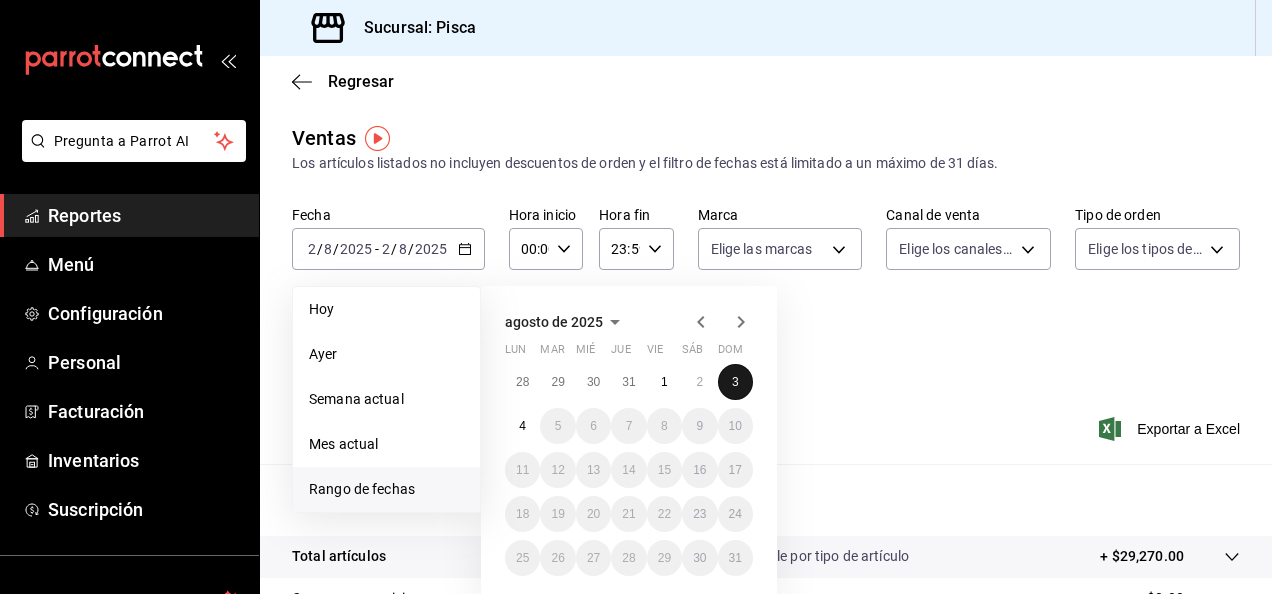click on "3" at bounding box center (735, 382) 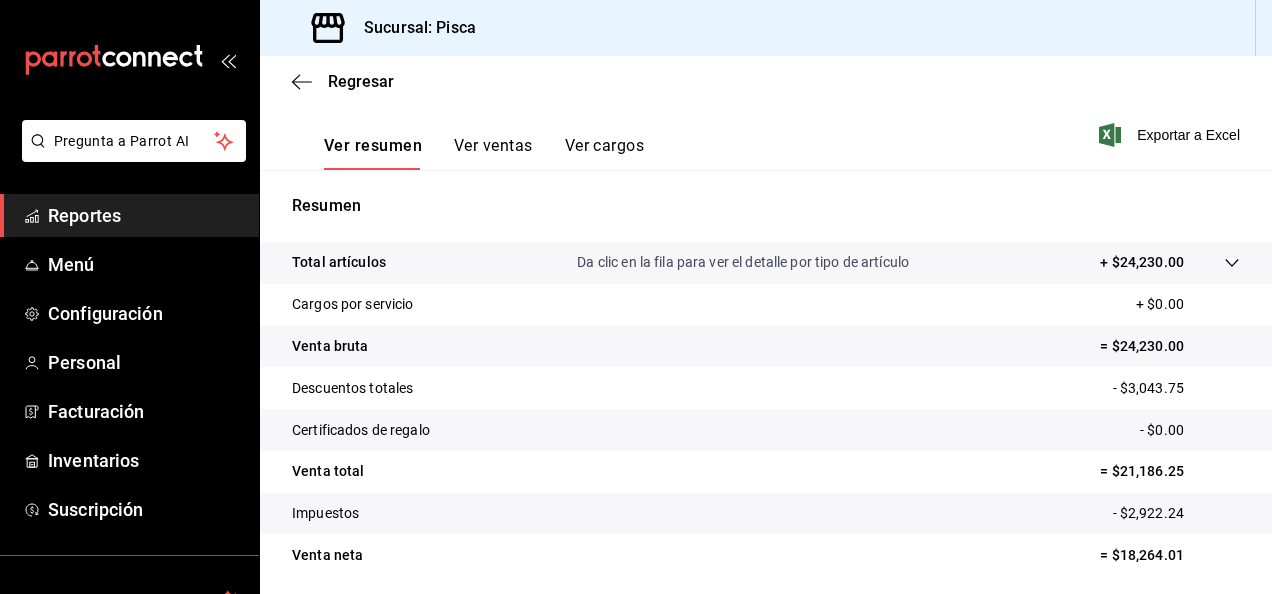 scroll, scrollTop: 364, scrollLeft: 0, axis: vertical 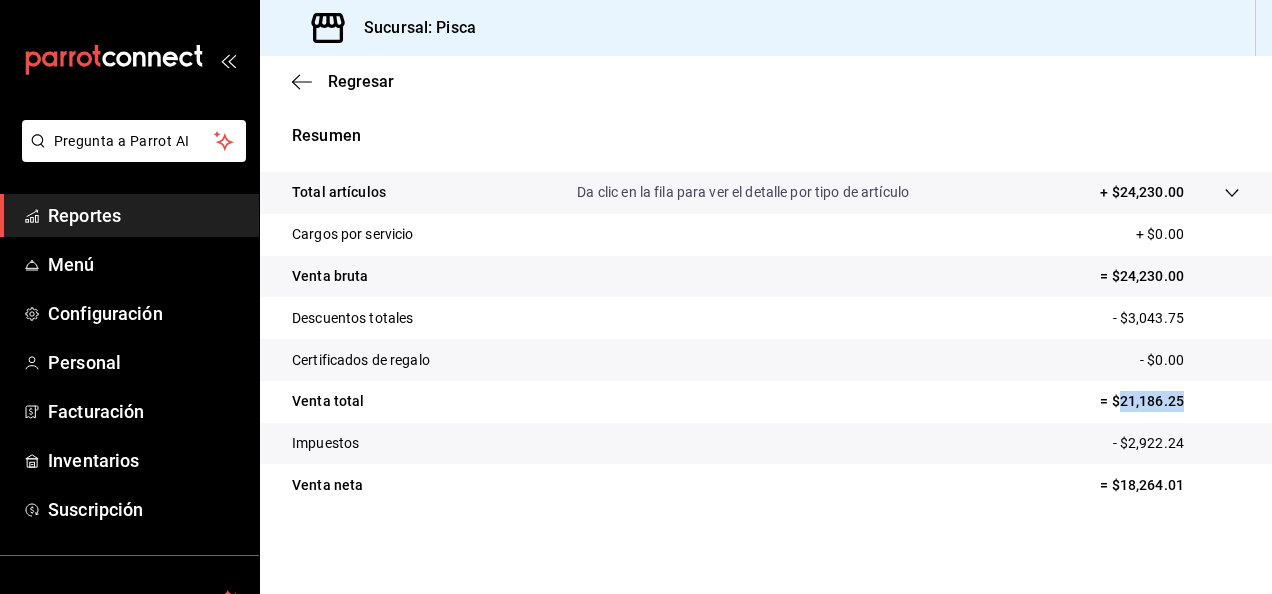 drag, startPoint x: 1103, startPoint y: 404, endPoint x: 1186, endPoint y: 412, distance: 83.38465 